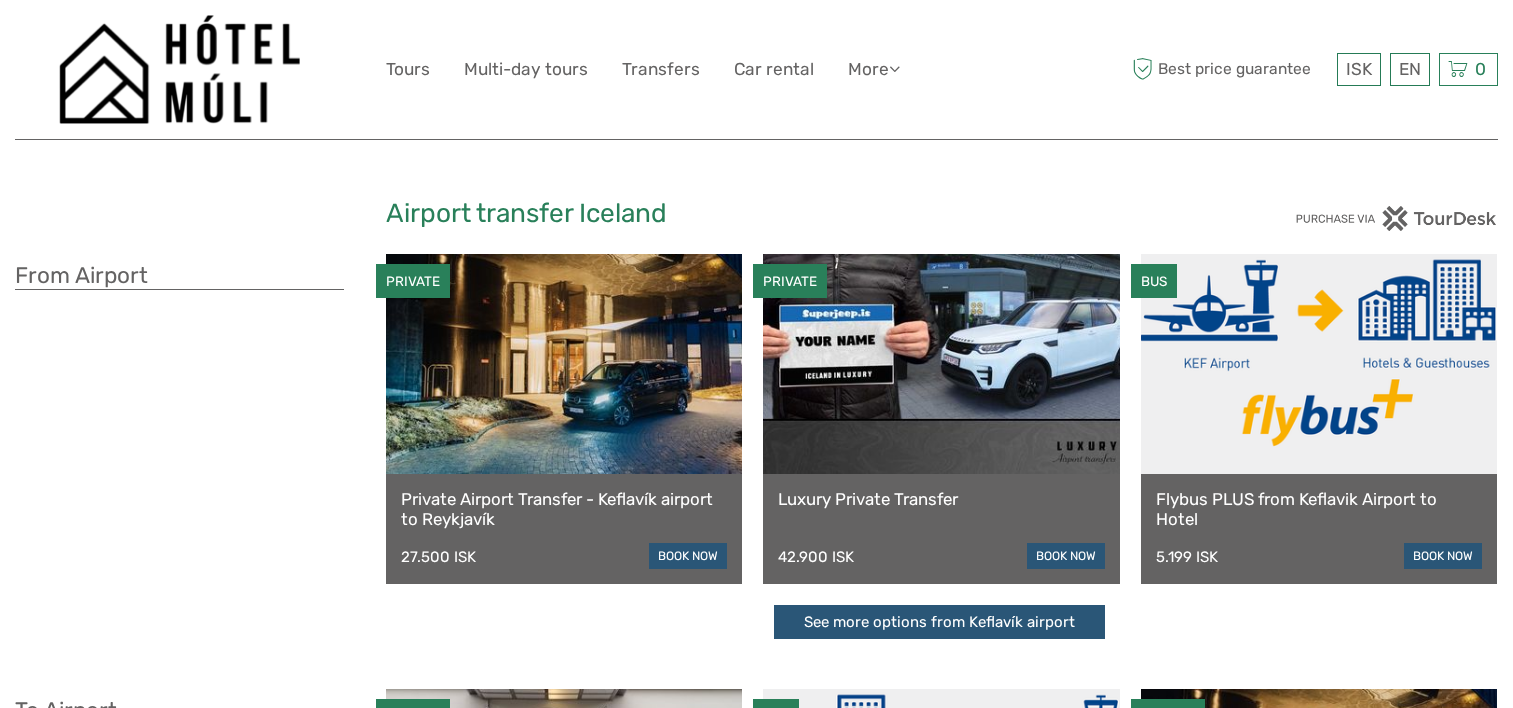 scroll, scrollTop: 0, scrollLeft: 0, axis: both 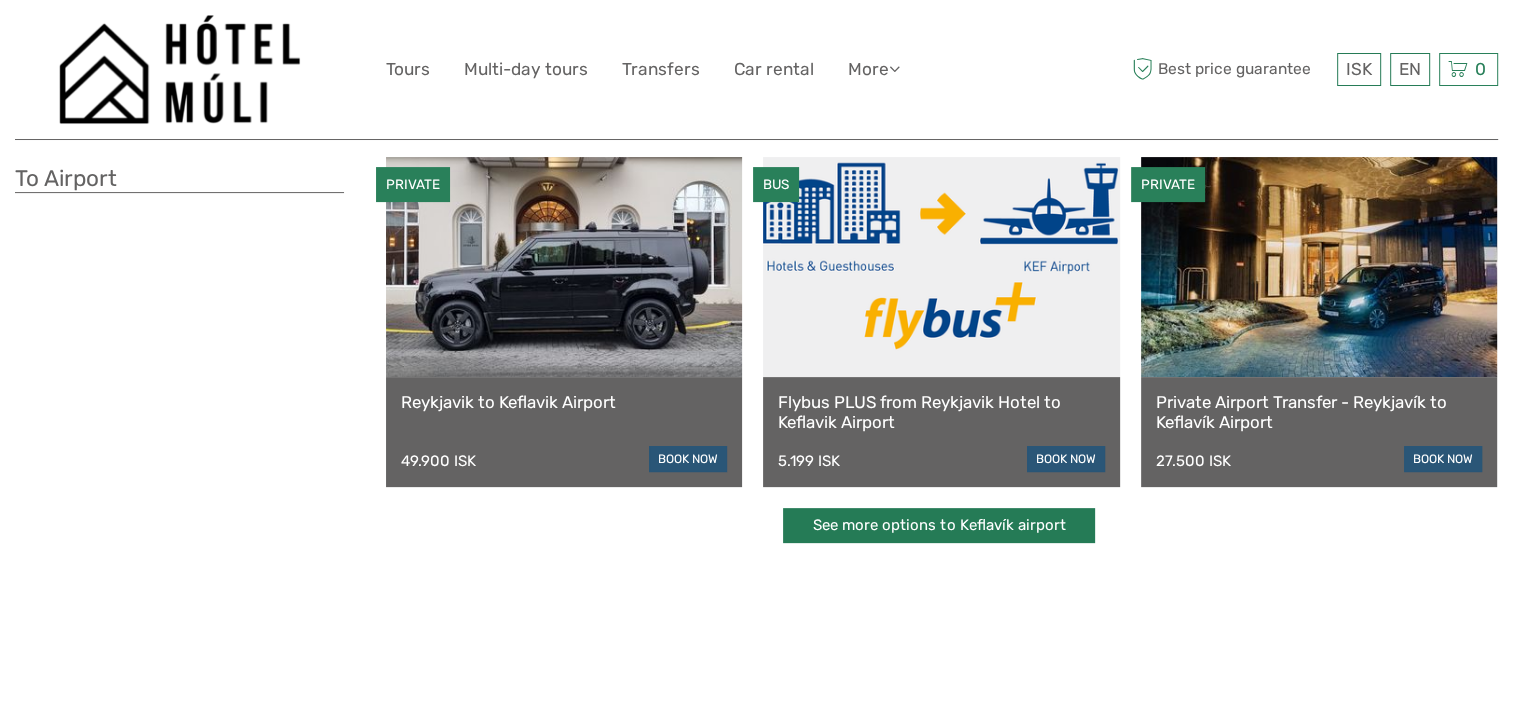 click on "See more options to Keflavík airport" at bounding box center (939, 525) 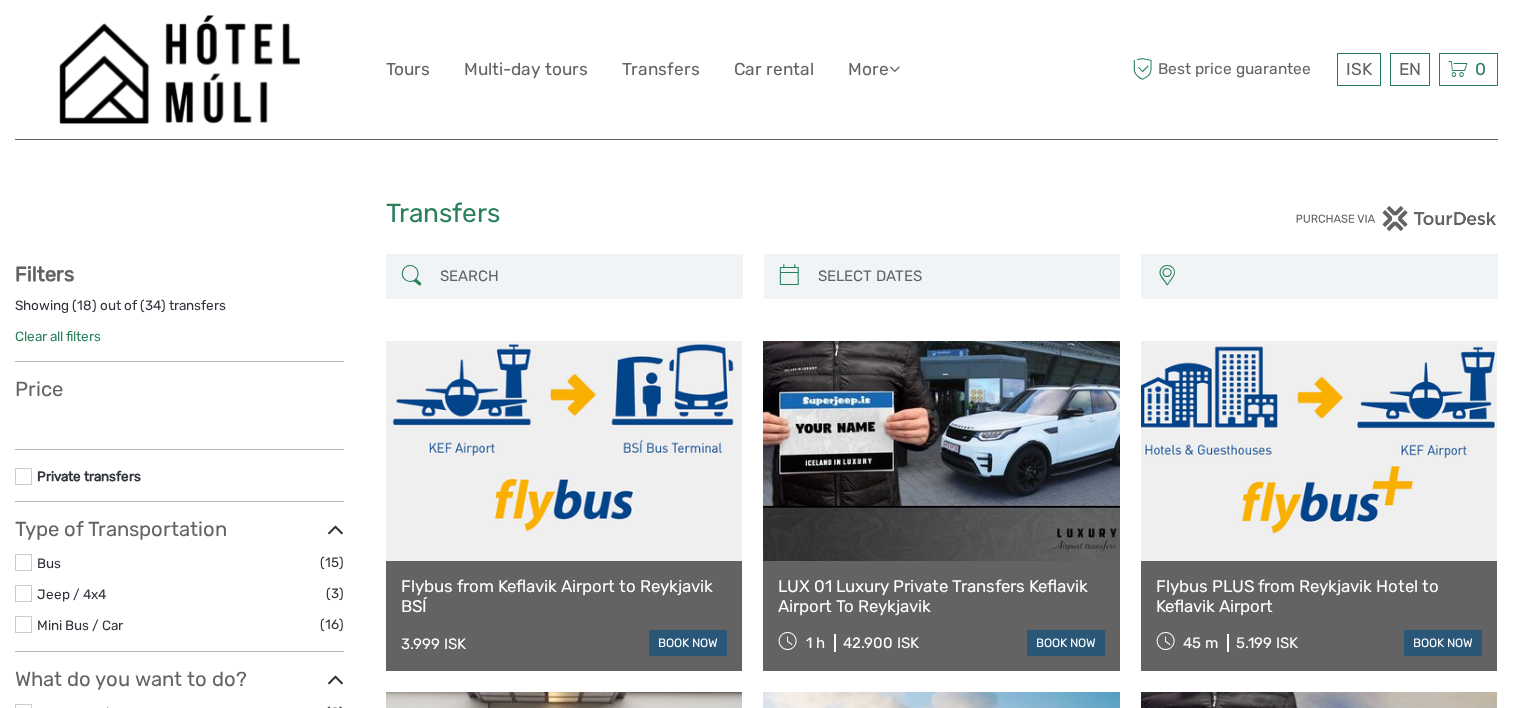 select 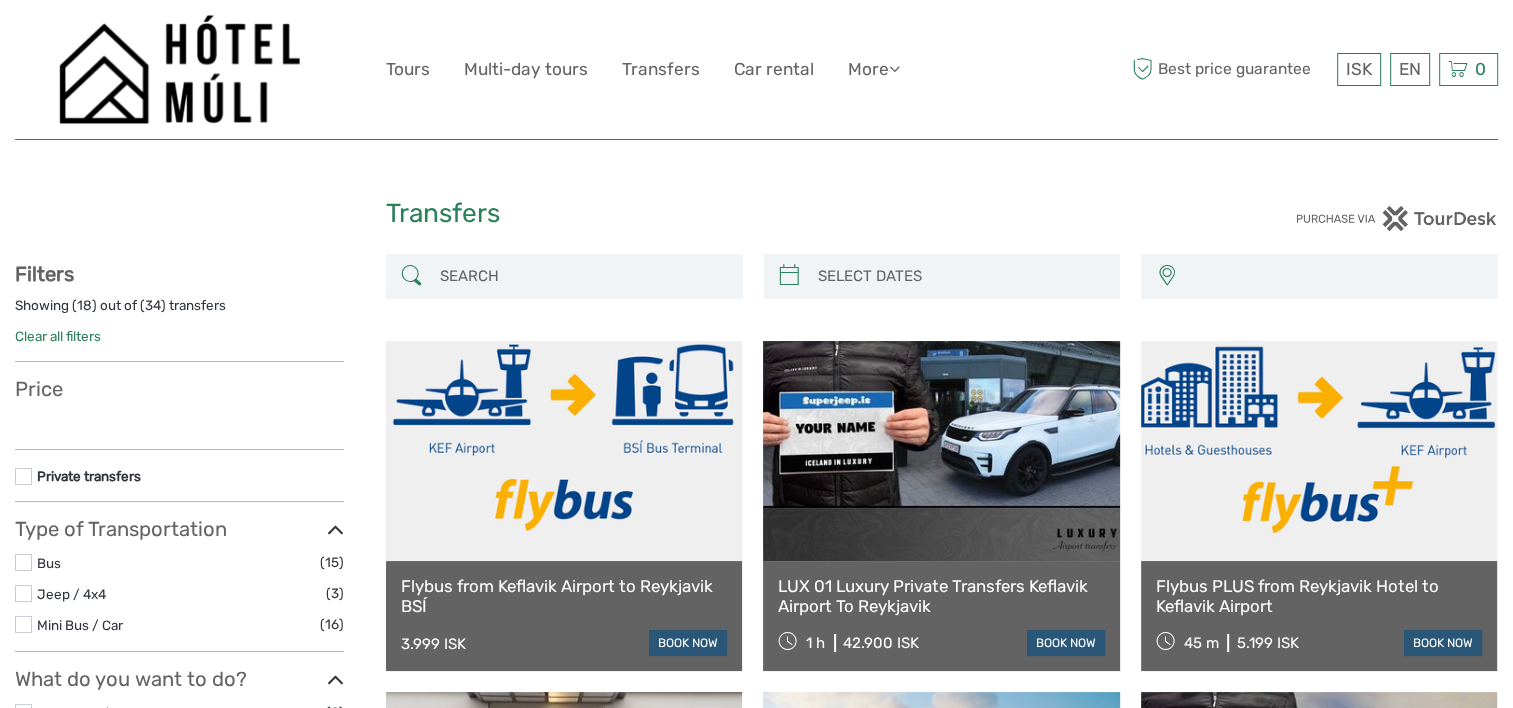 select 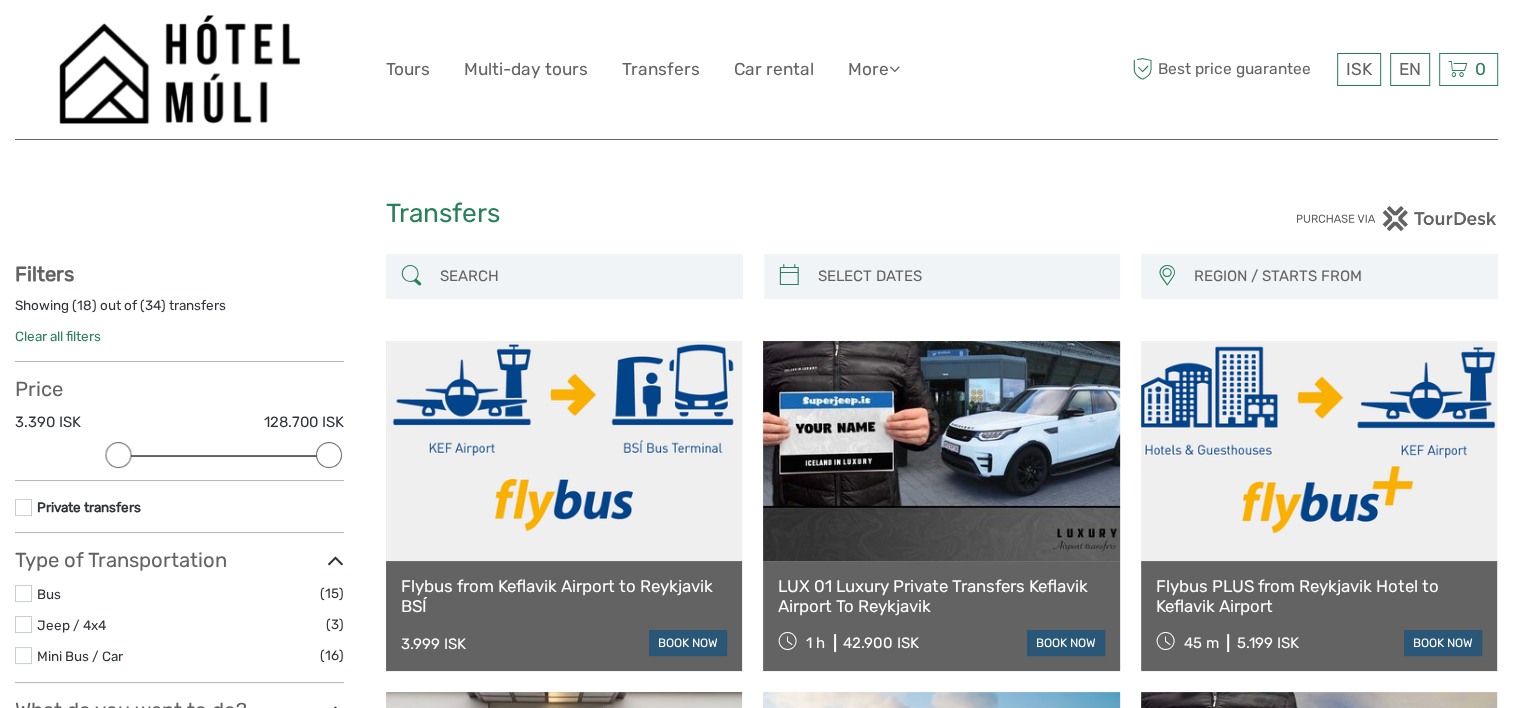 scroll, scrollTop: 0, scrollLeft: 0, axis: both 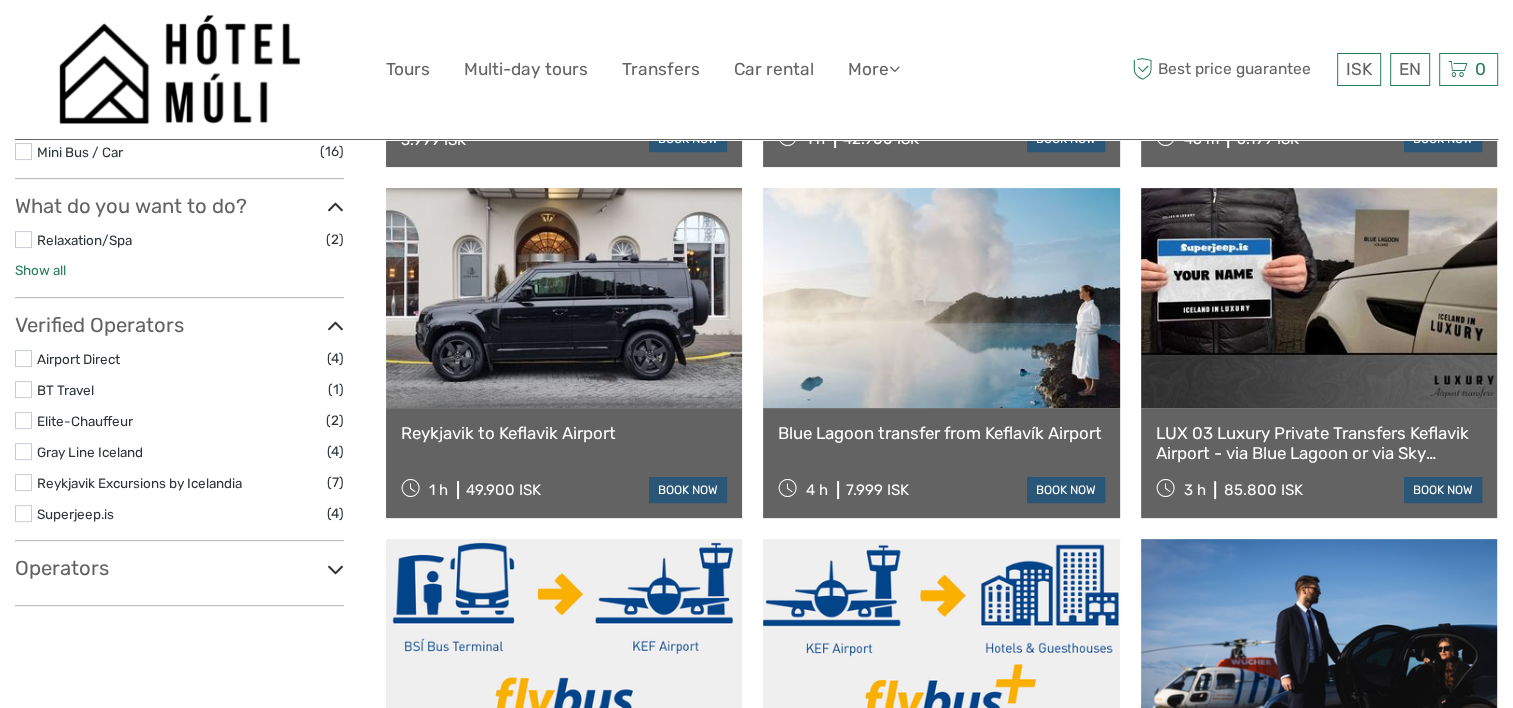 click on "Show all" at bounding box center (40, 270) 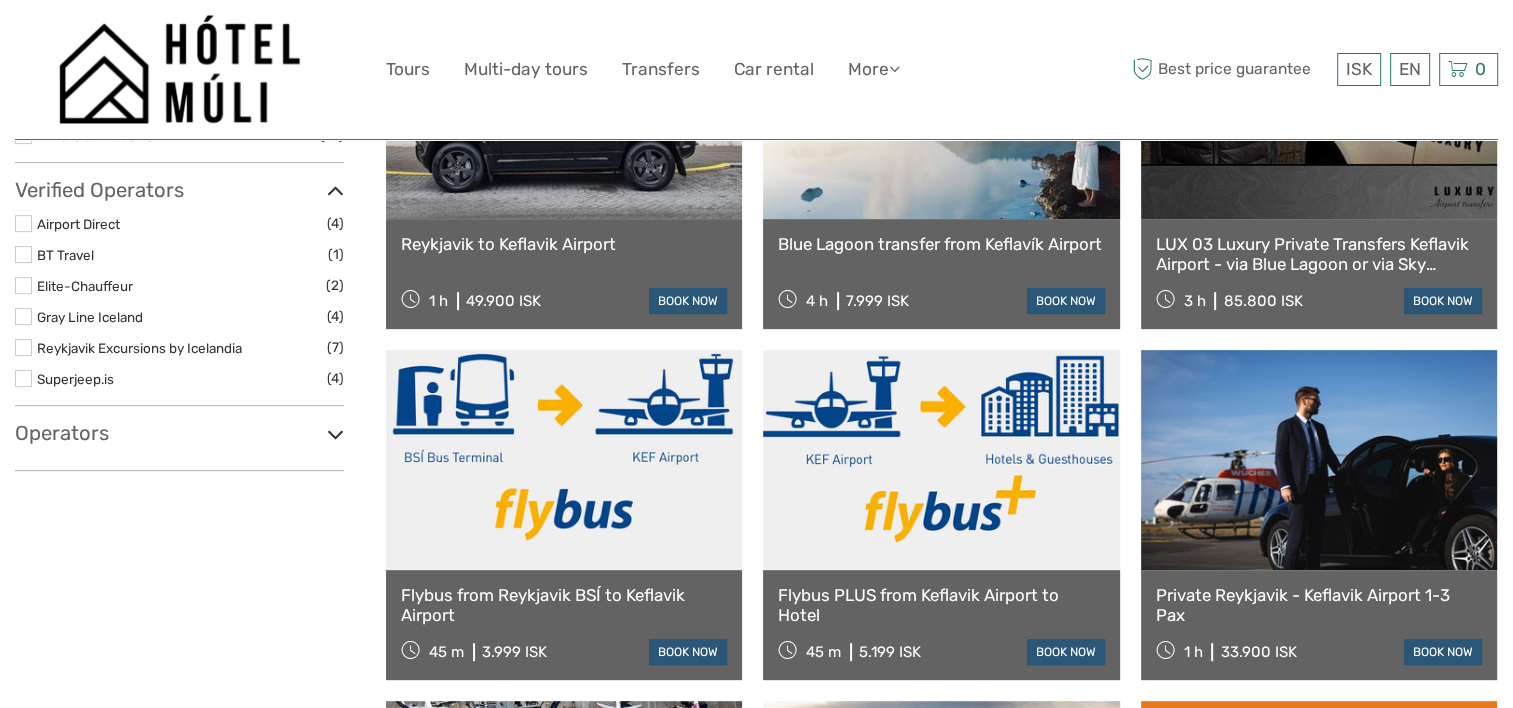 scroll, scrollTop: 728, scrollLeft: 0, axis: vertical 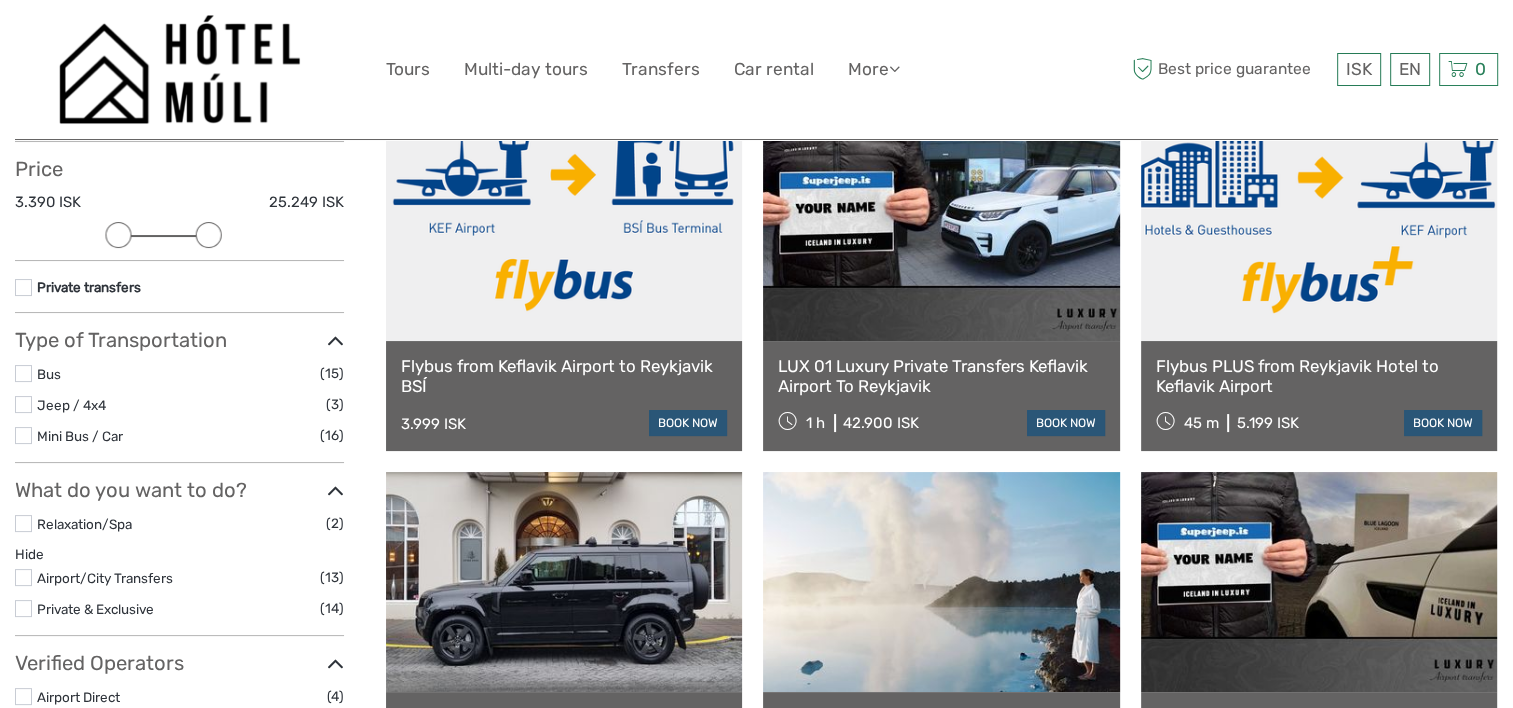drag, startPoint x: 320, startPoint y: 228, endPoint x: 211, endPoint y: 232, distance: 109.07337 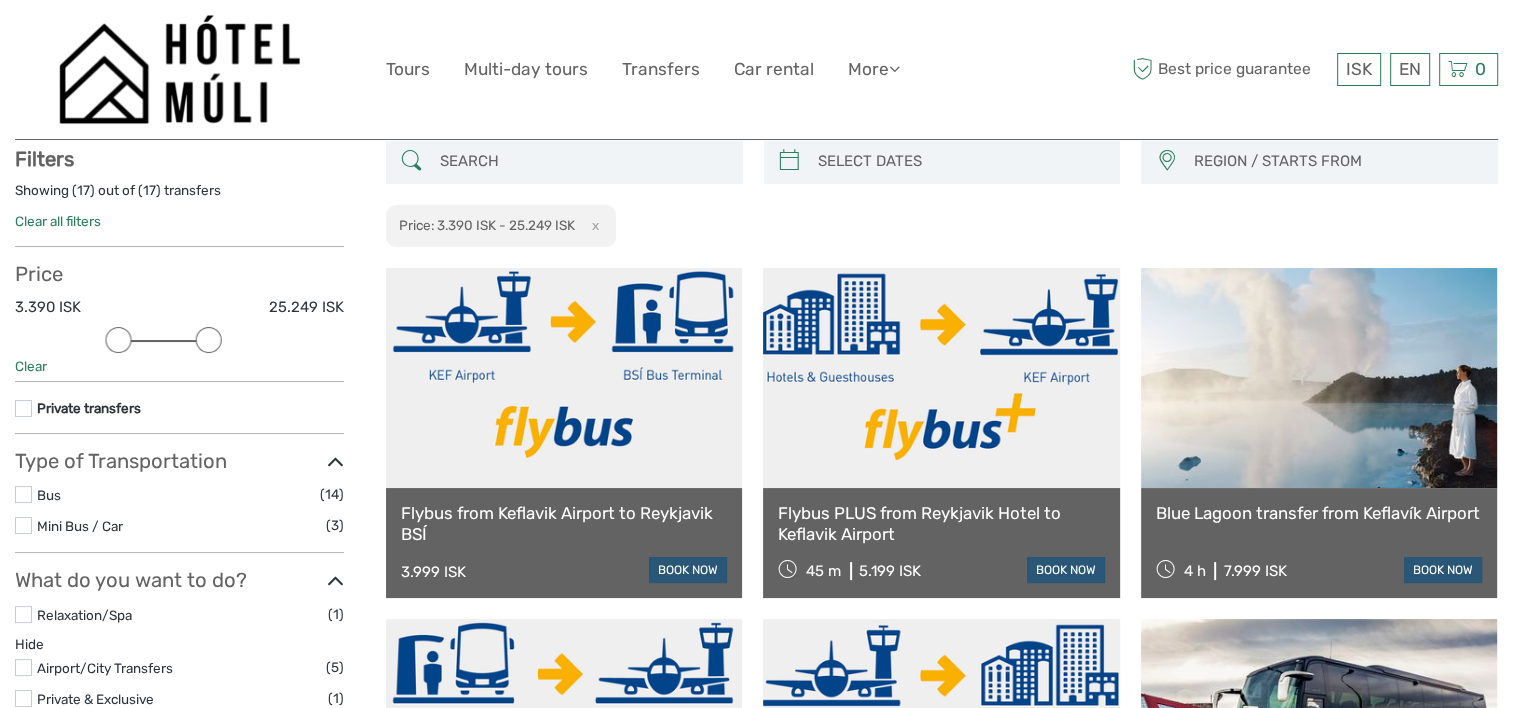 scroll, scrollTop: 113, scrollLeft: 0, axis: vertical 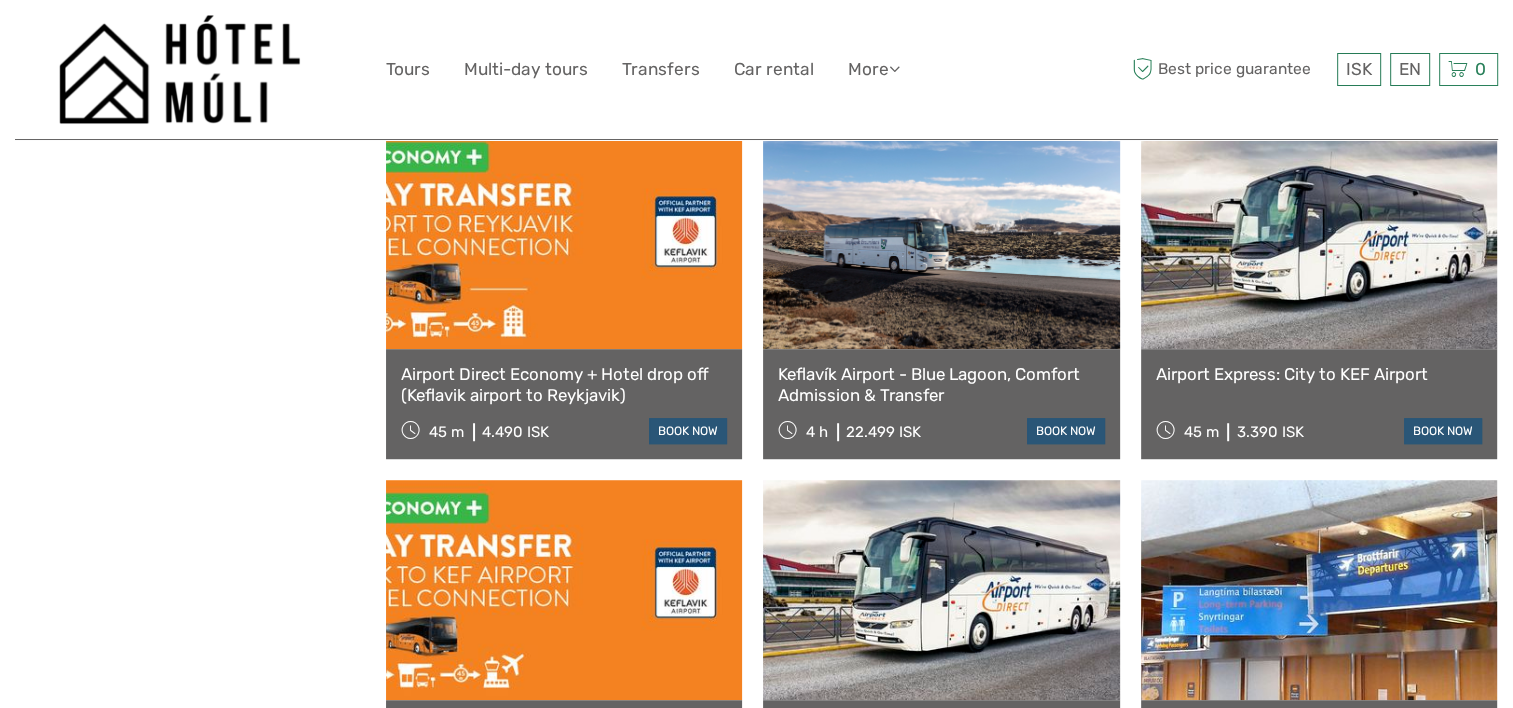 click at bounding box center [1319, 239] 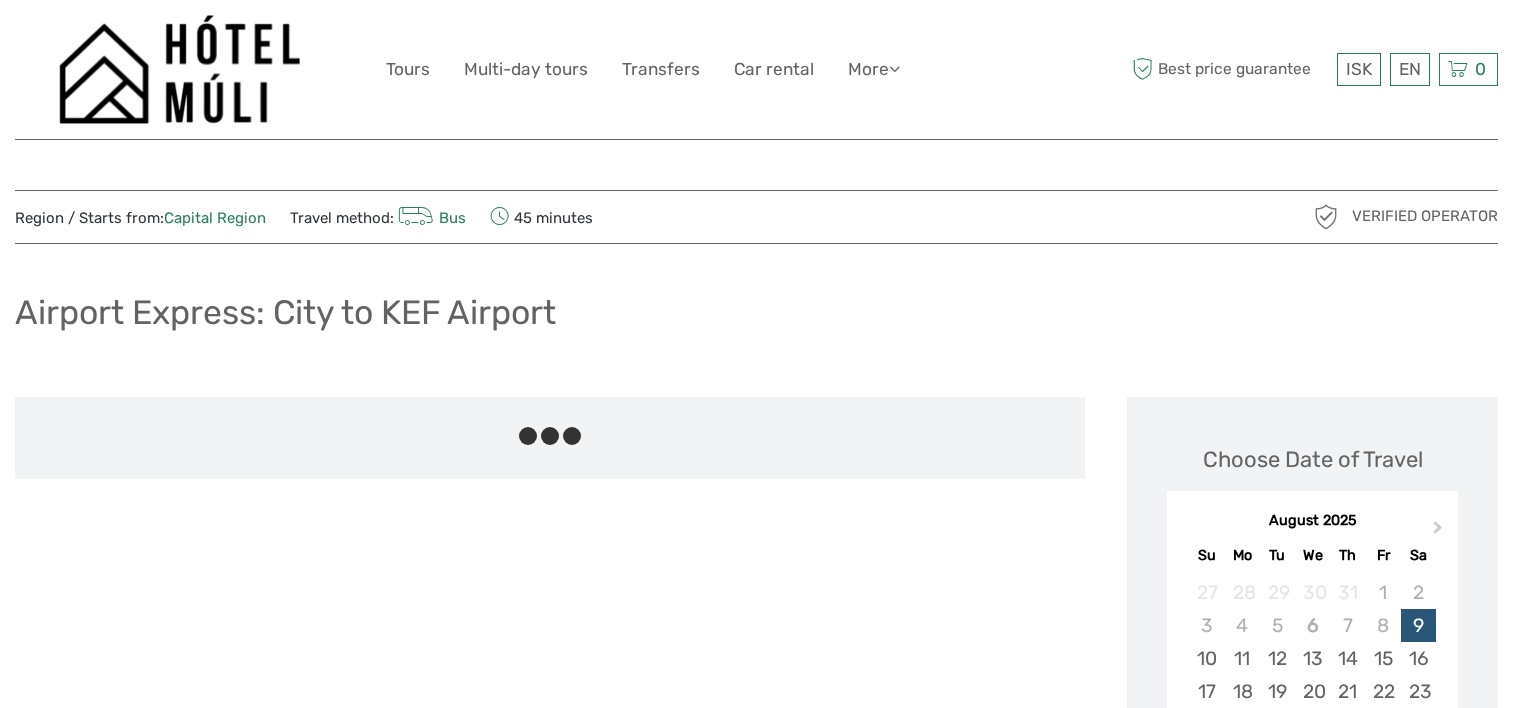 scroll, scrollTop: 0, scrollLeft: 0, axis: both 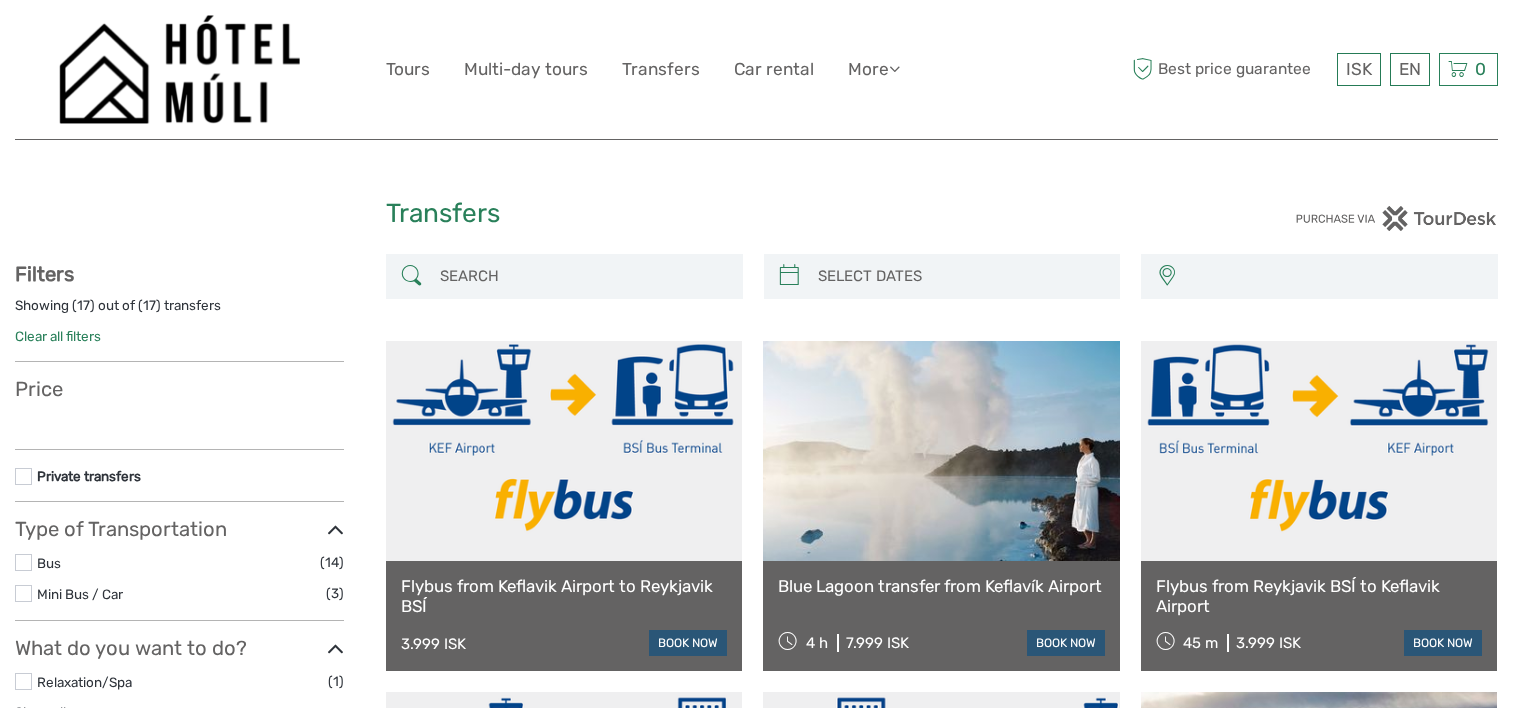 select 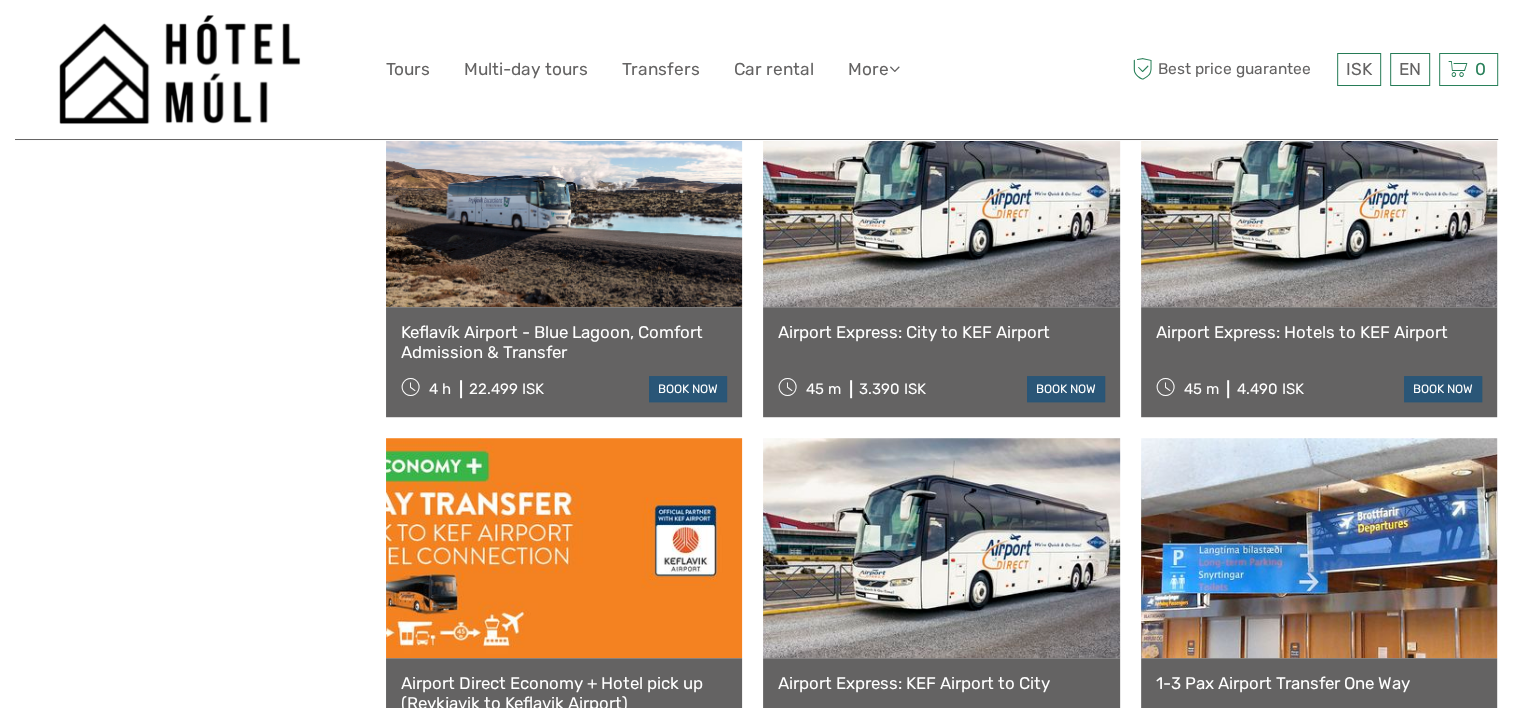 scroll, scrollTop: 0, scrollLeft: 0, axis: both 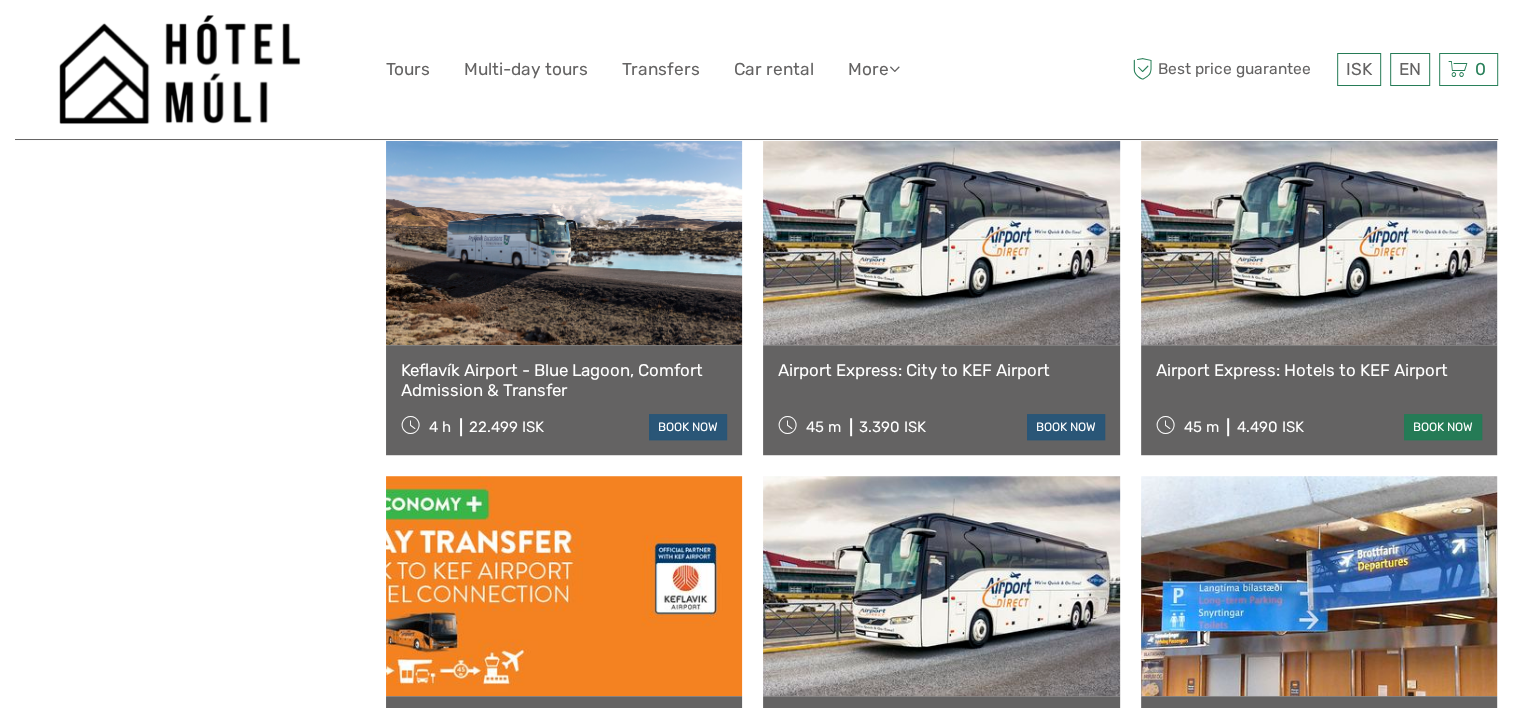 click on "book now" at bounding box center (1443, 427) 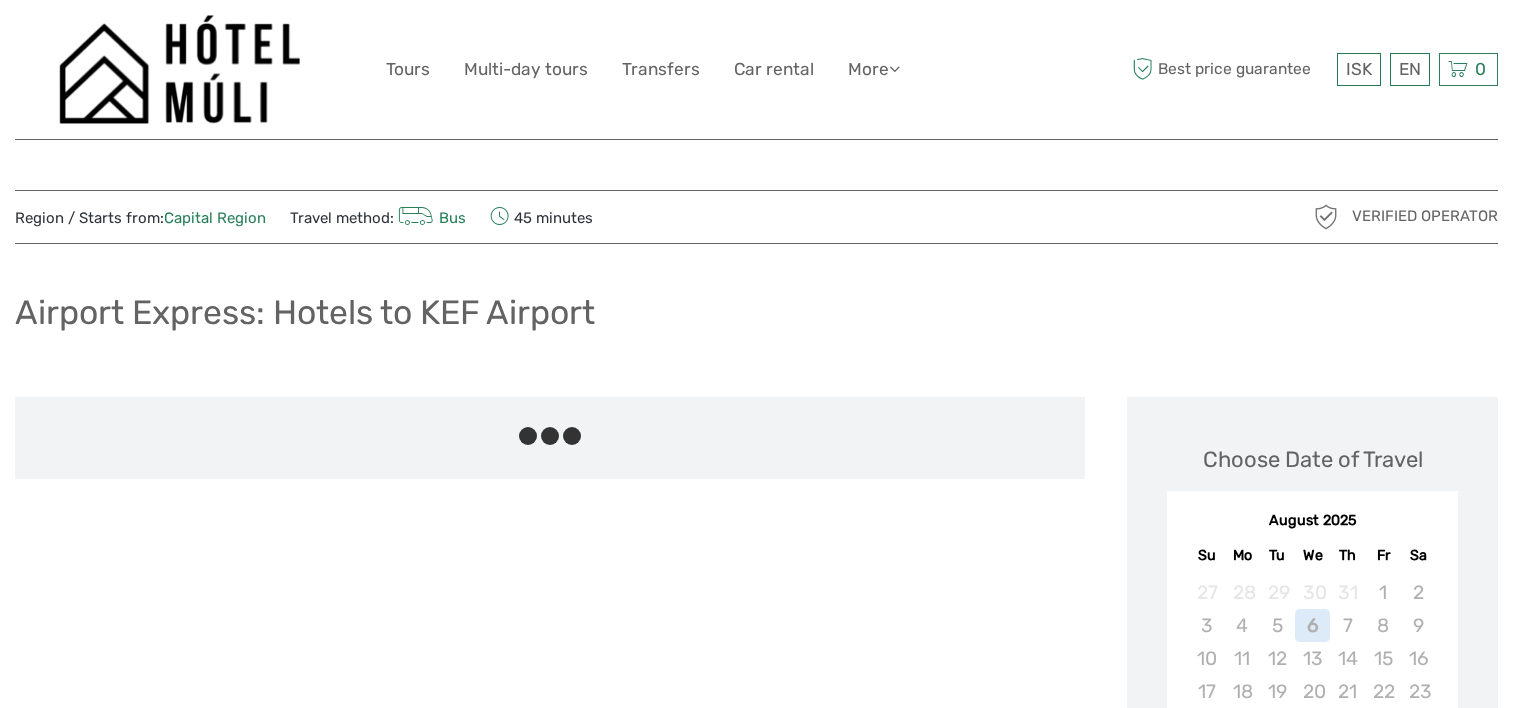 scroll, scrollTop: 0, scrollLeft: 0, axis: both 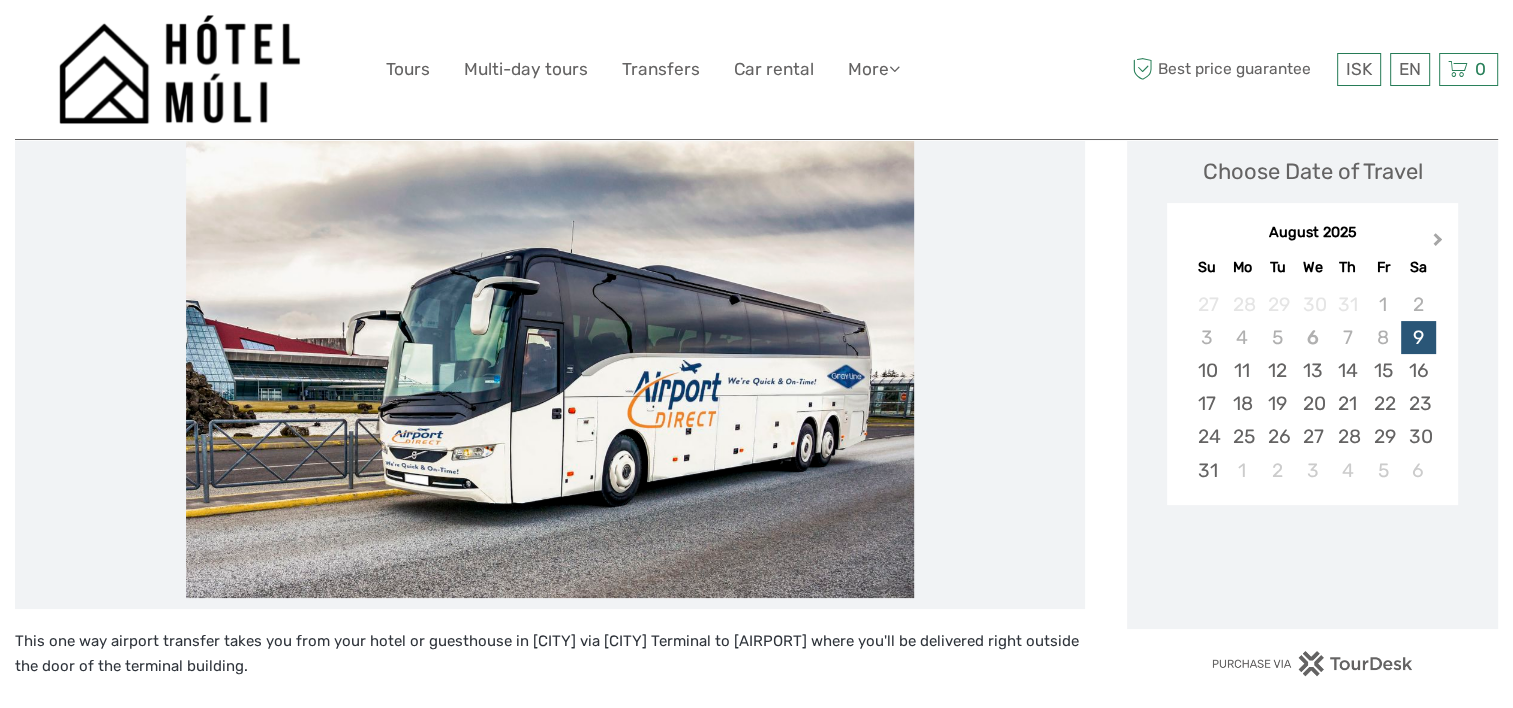 click on "Next Month" at bounding box center [1438, 243] 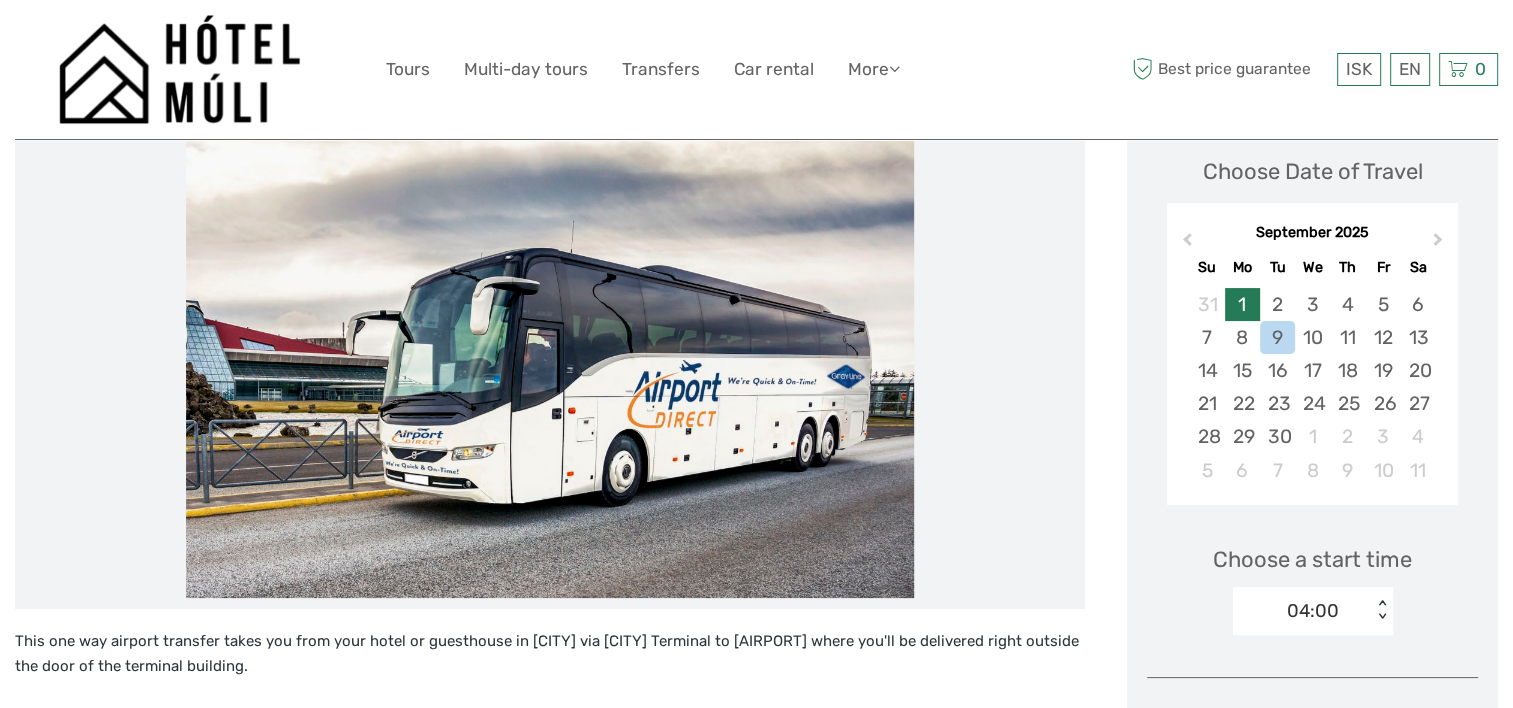 click on "1" at bounding box center (1242, 304) 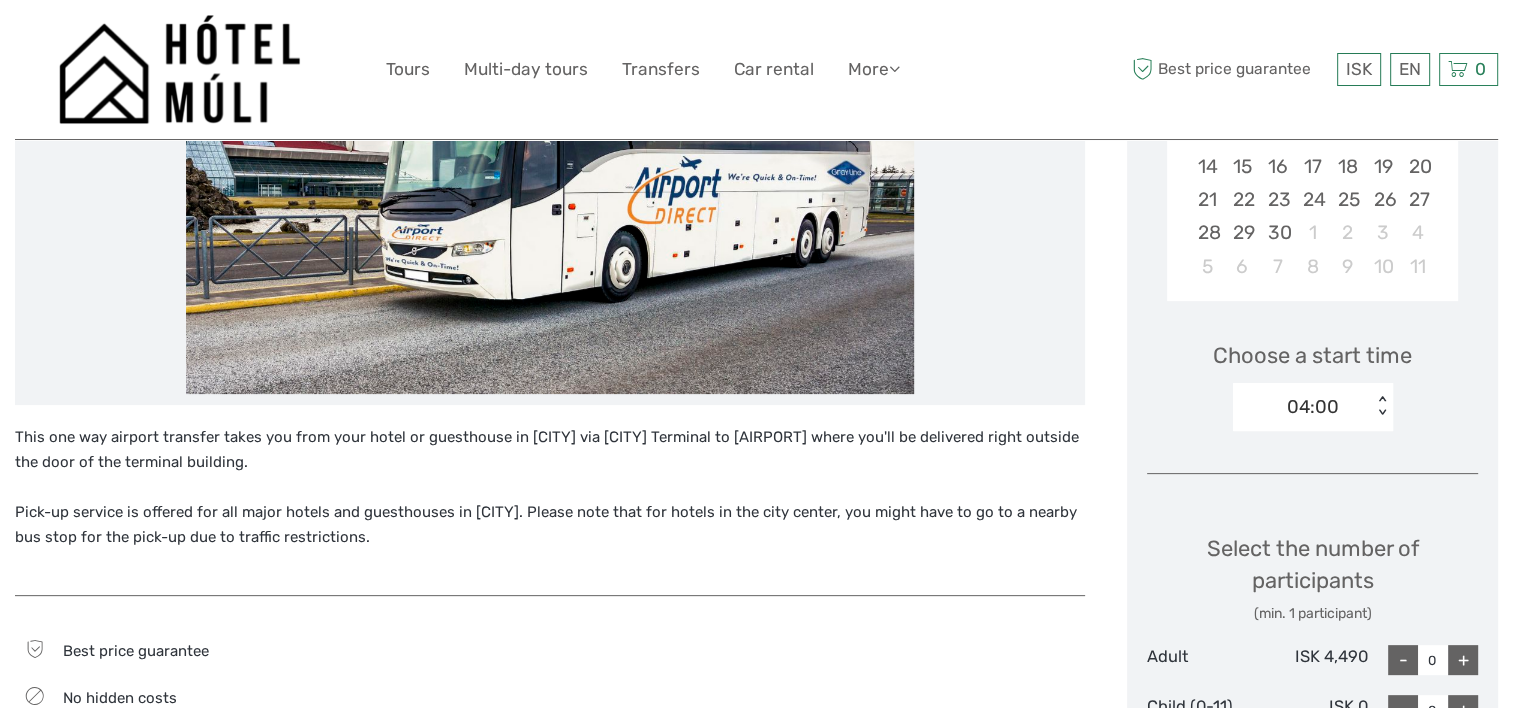 scroll, scrollTop: 507, scrollLeft: 0, axis: vertical 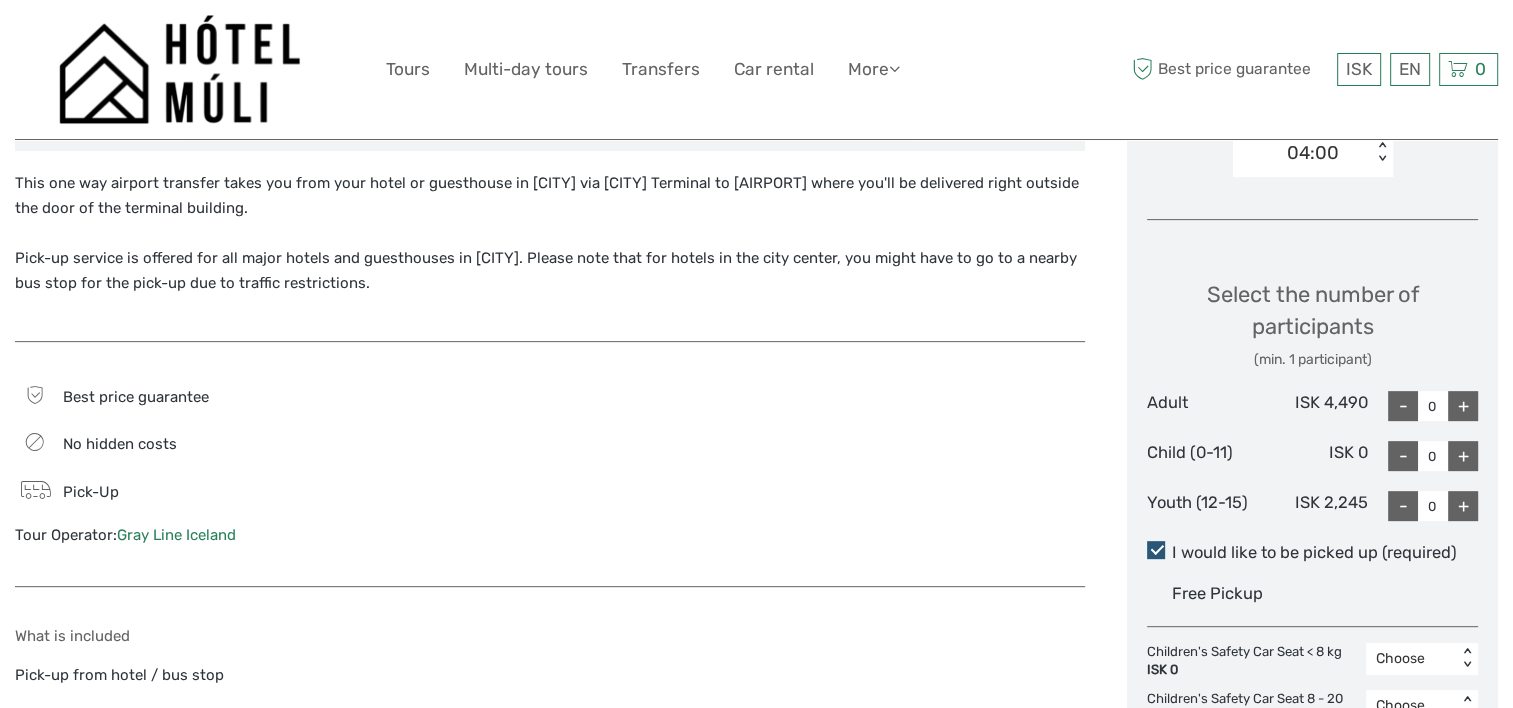 click on "+" at bounding box center (1463, 406) 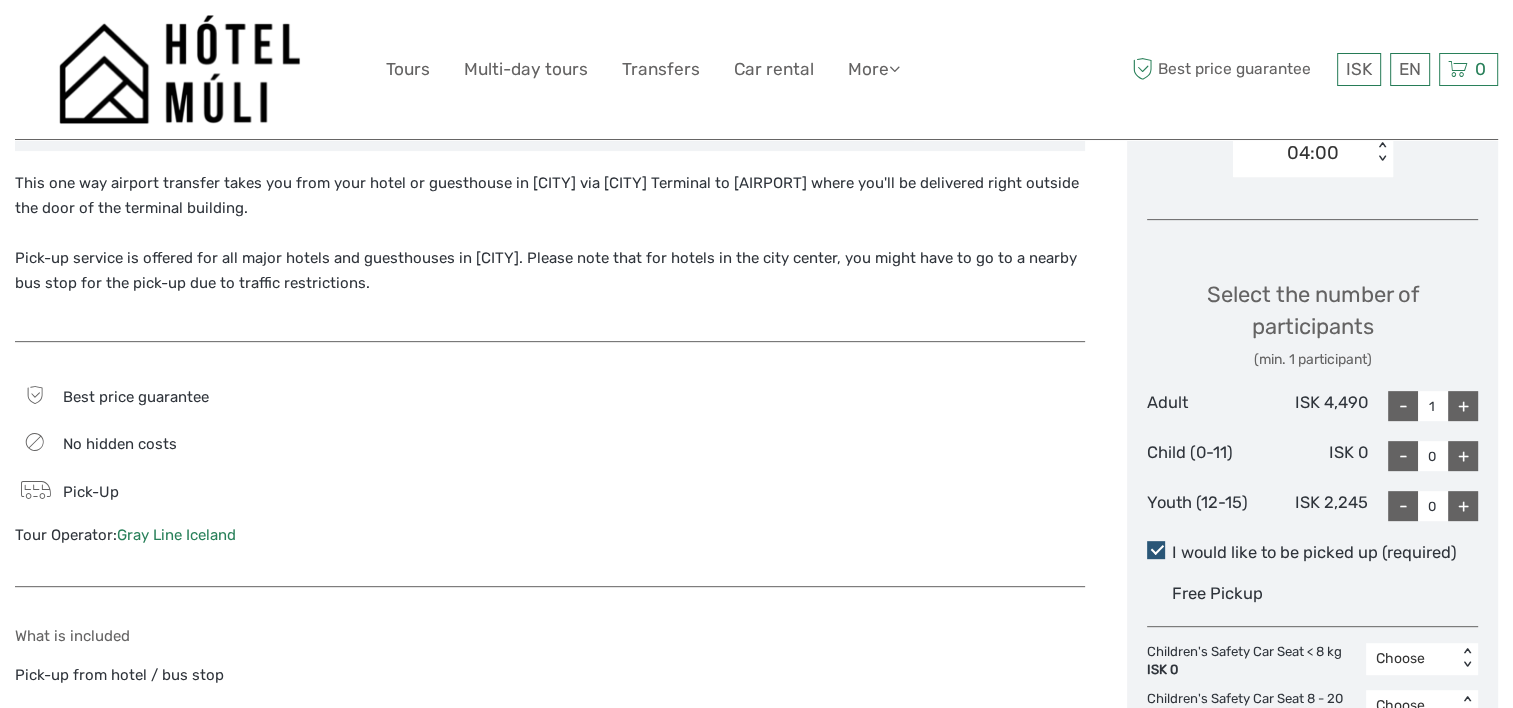 click on "+" at bounding box center [1463, 406] 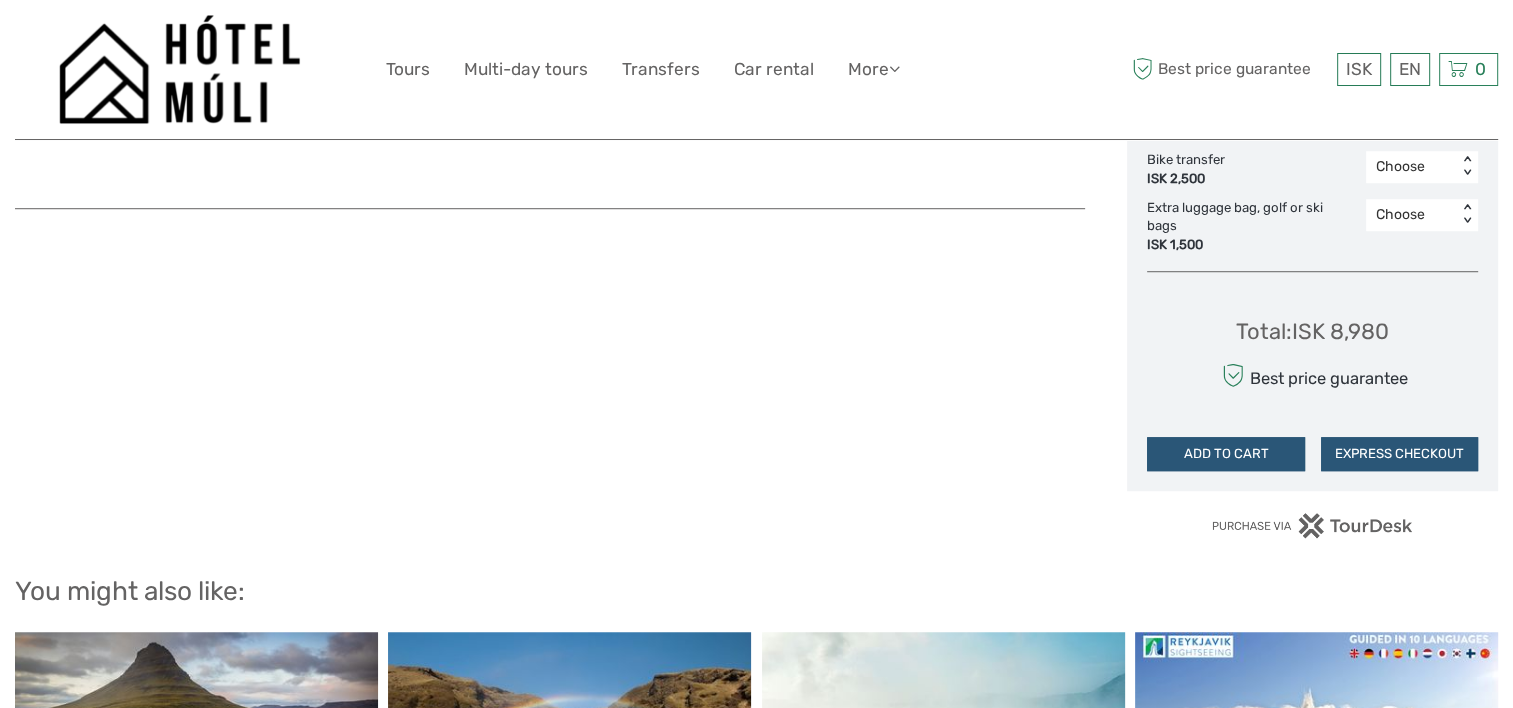 scroll, scrollTop: 1366, scrollLeft: 0, axis: vertical 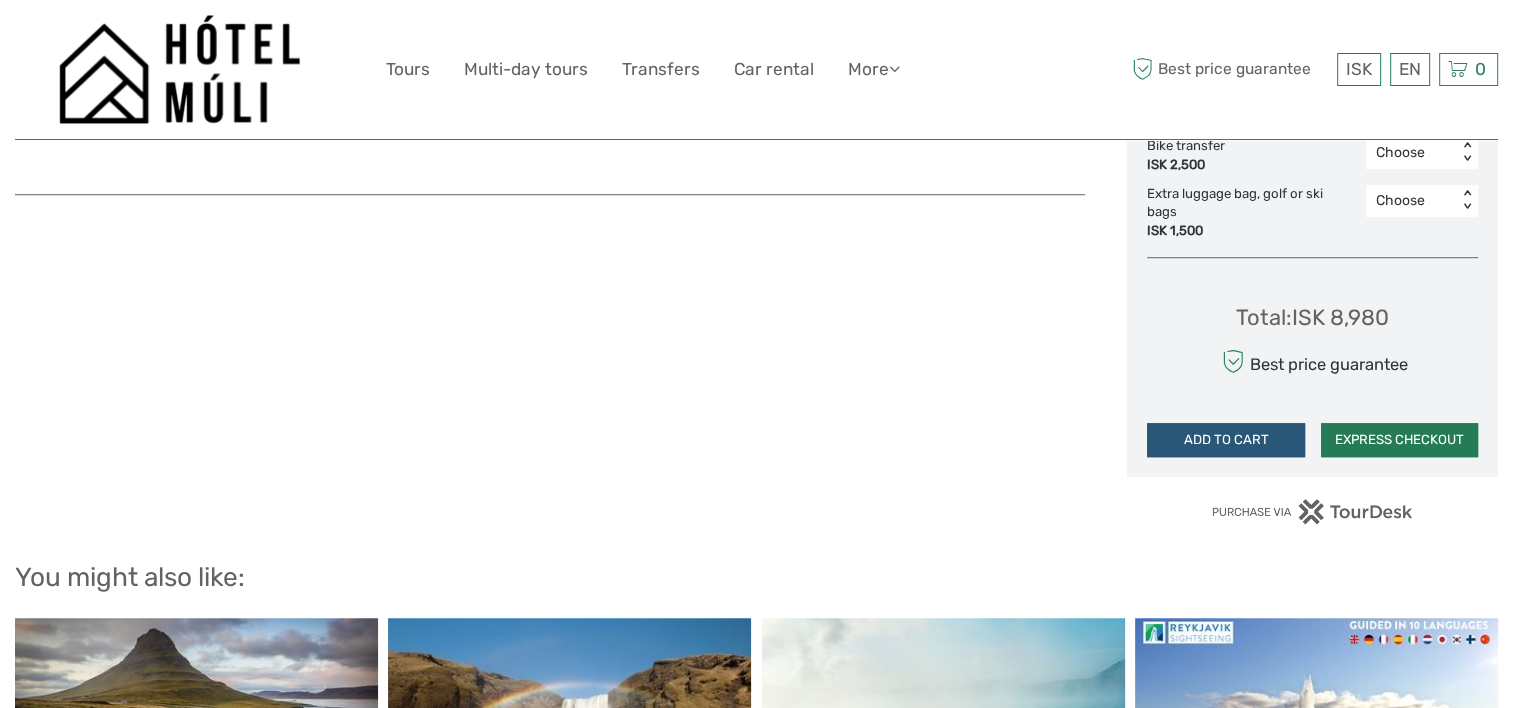 click on "EXPRESS CHECKOUT" at bounding box center [1399, 440] 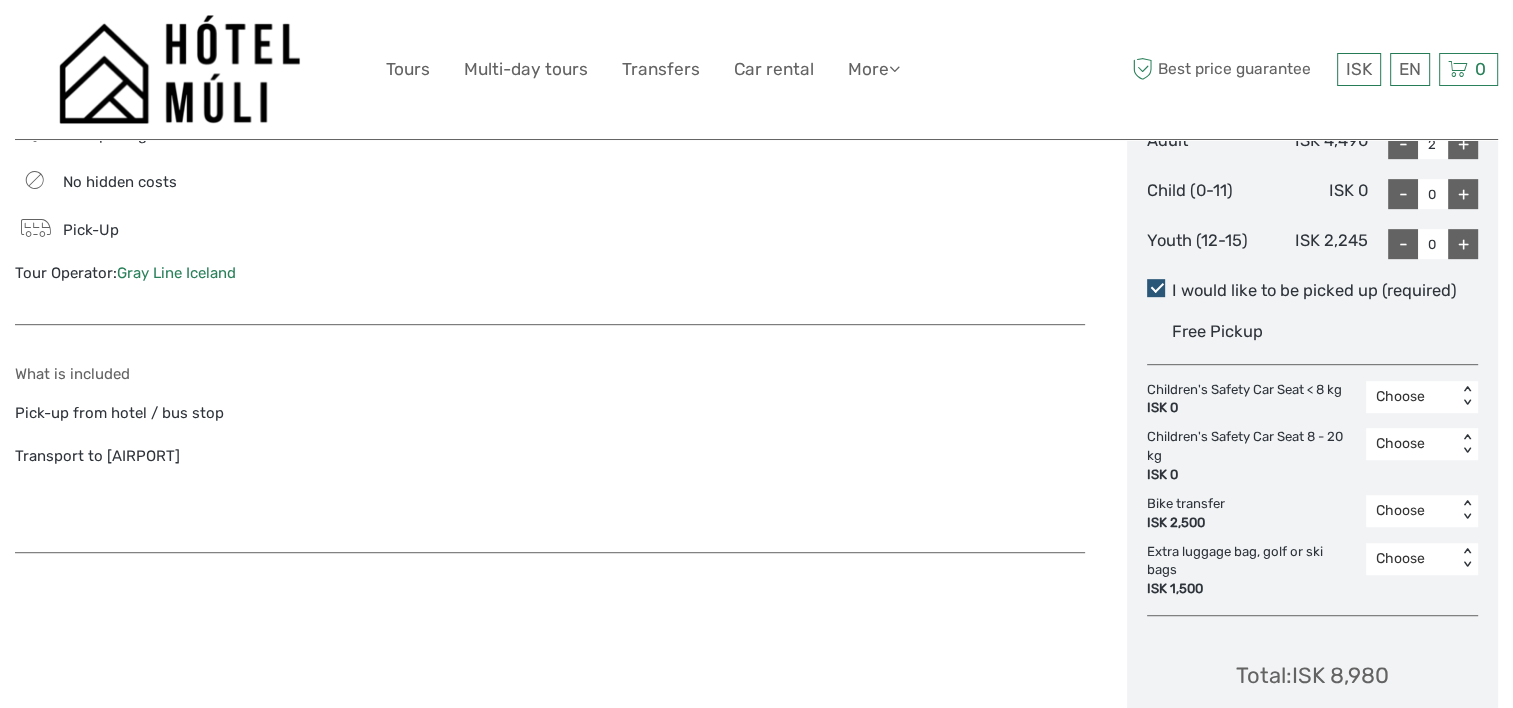 scroll, scrollTop: 832, scrollLeft: 0, axis: vertical 